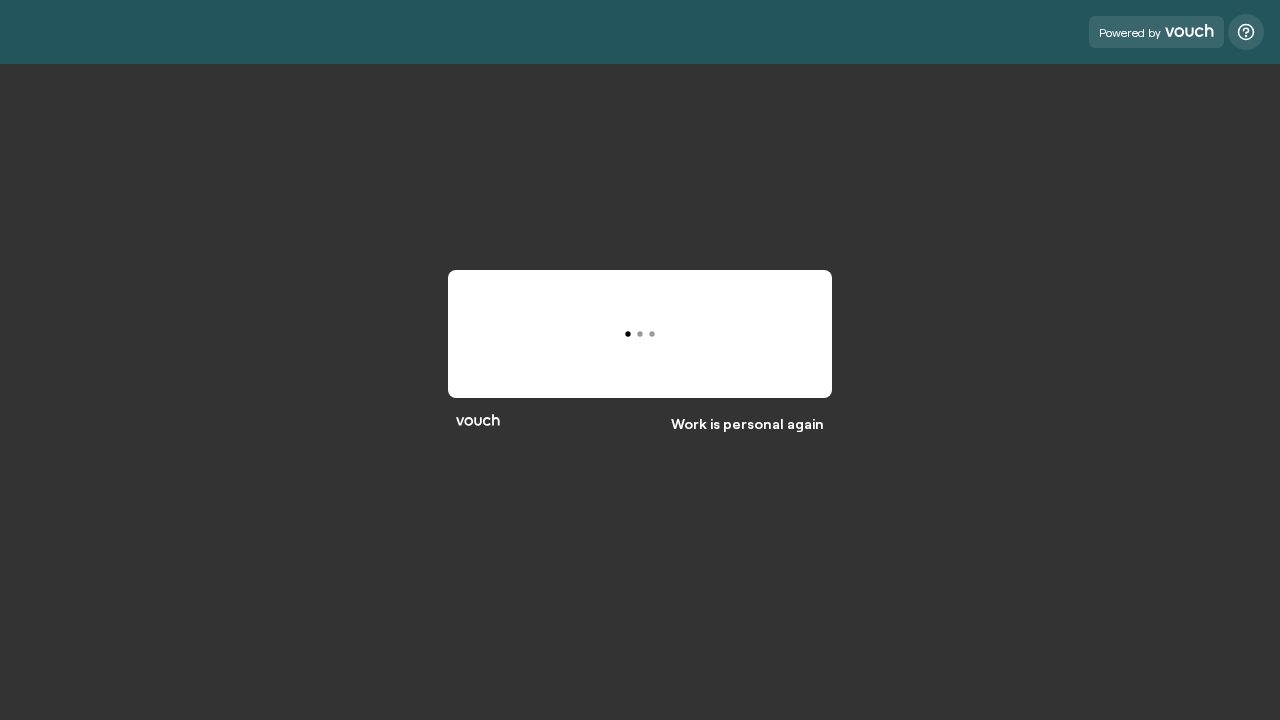 scroll, scrollTop: 0, scrollLeft: 0, axis: both 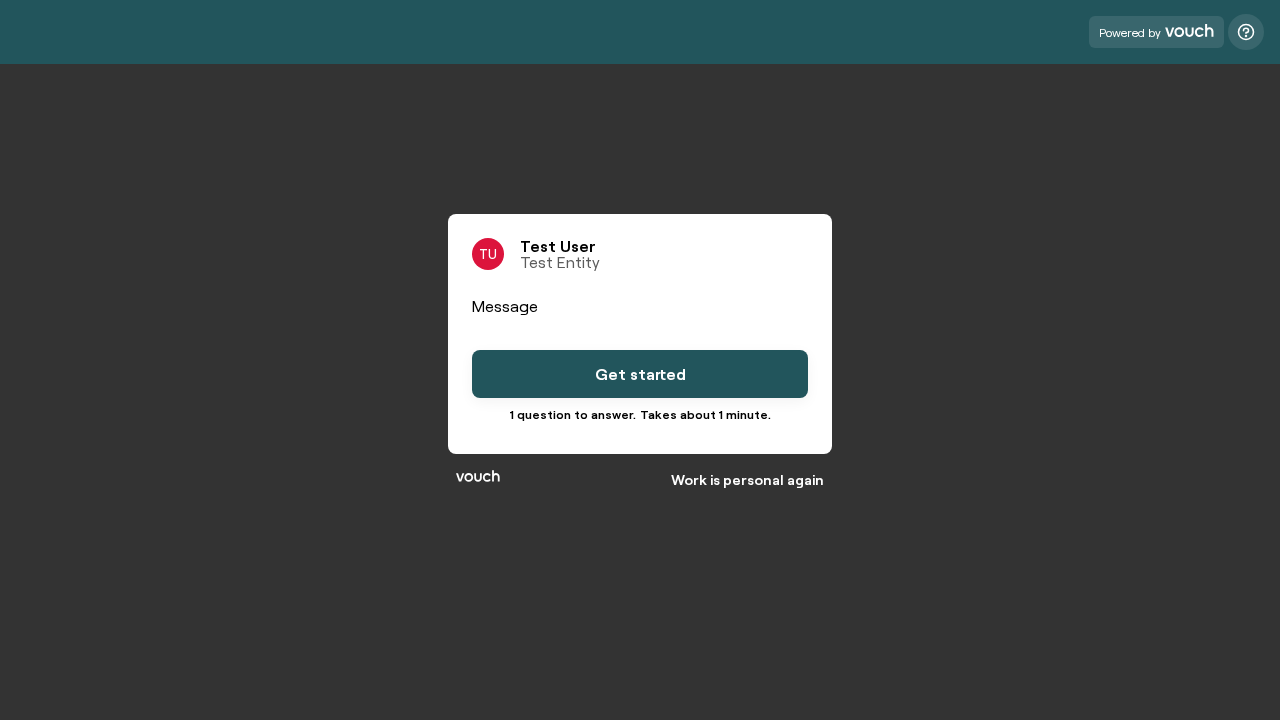 click on "Get started" at bounding box center (640, 374) 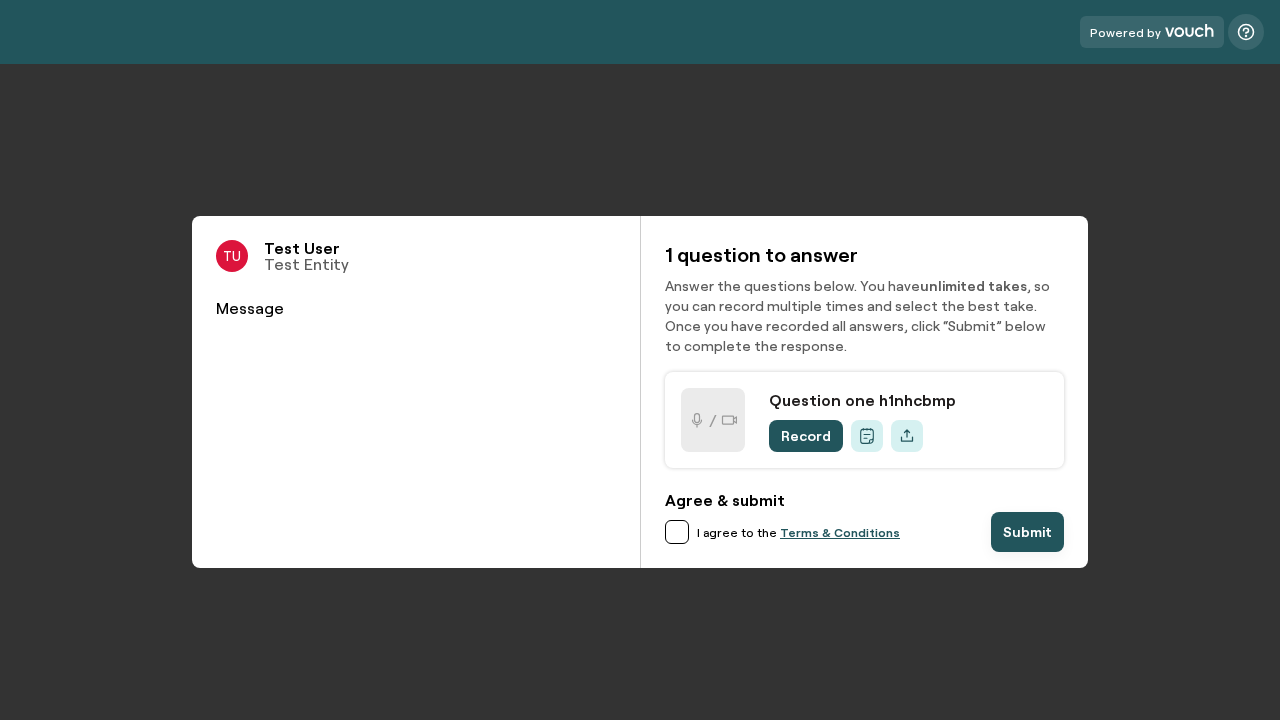 scroll, scrollTop: 0, scrollLeft: 0, axis: both 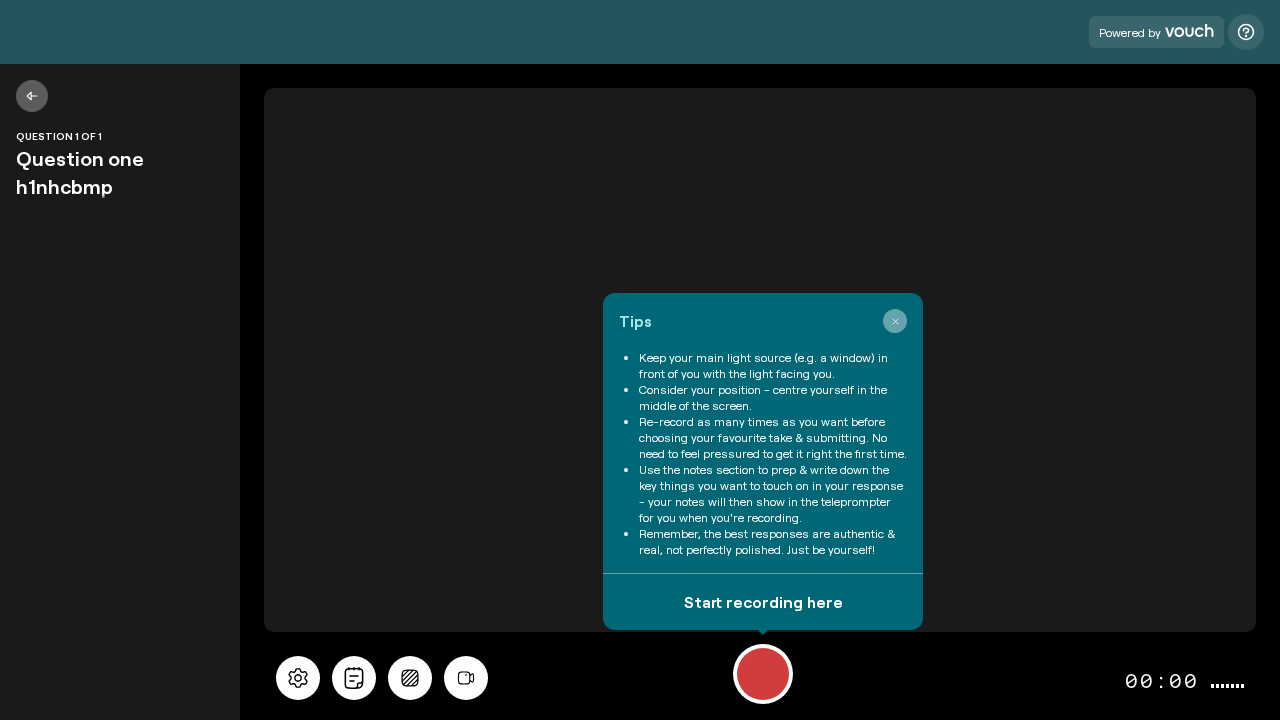 click 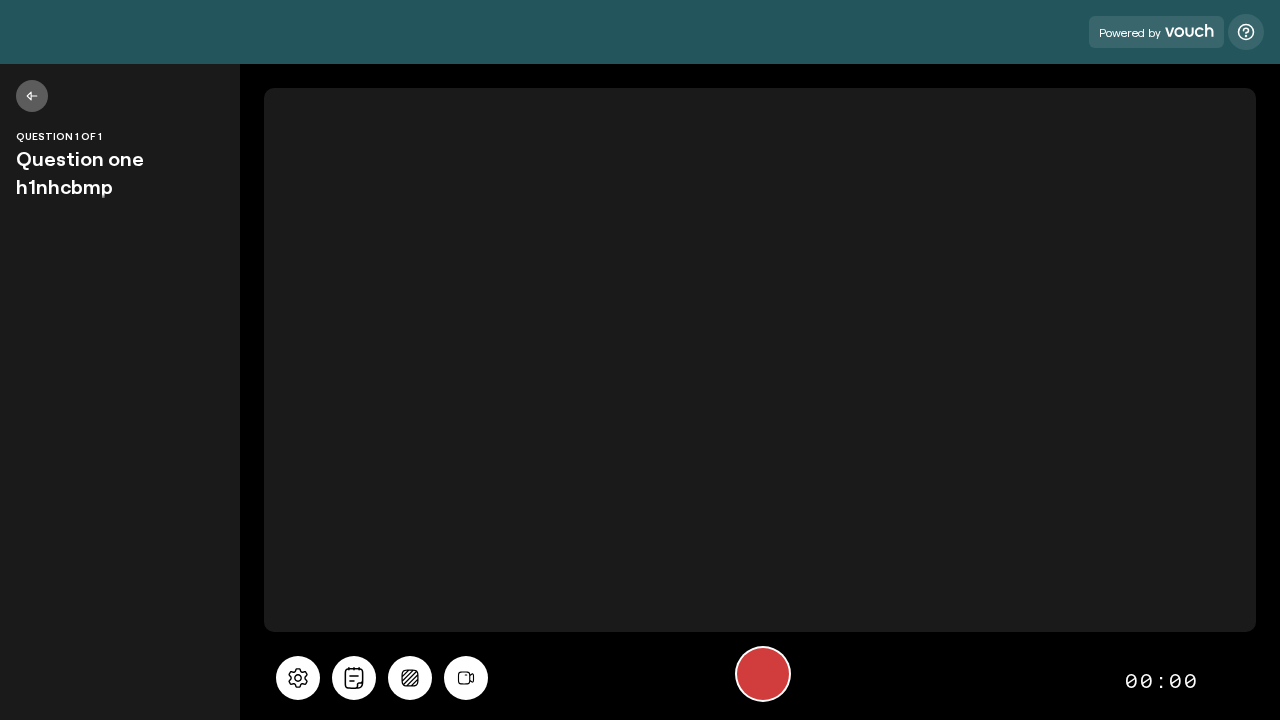 click at bounding box center [763, 674] 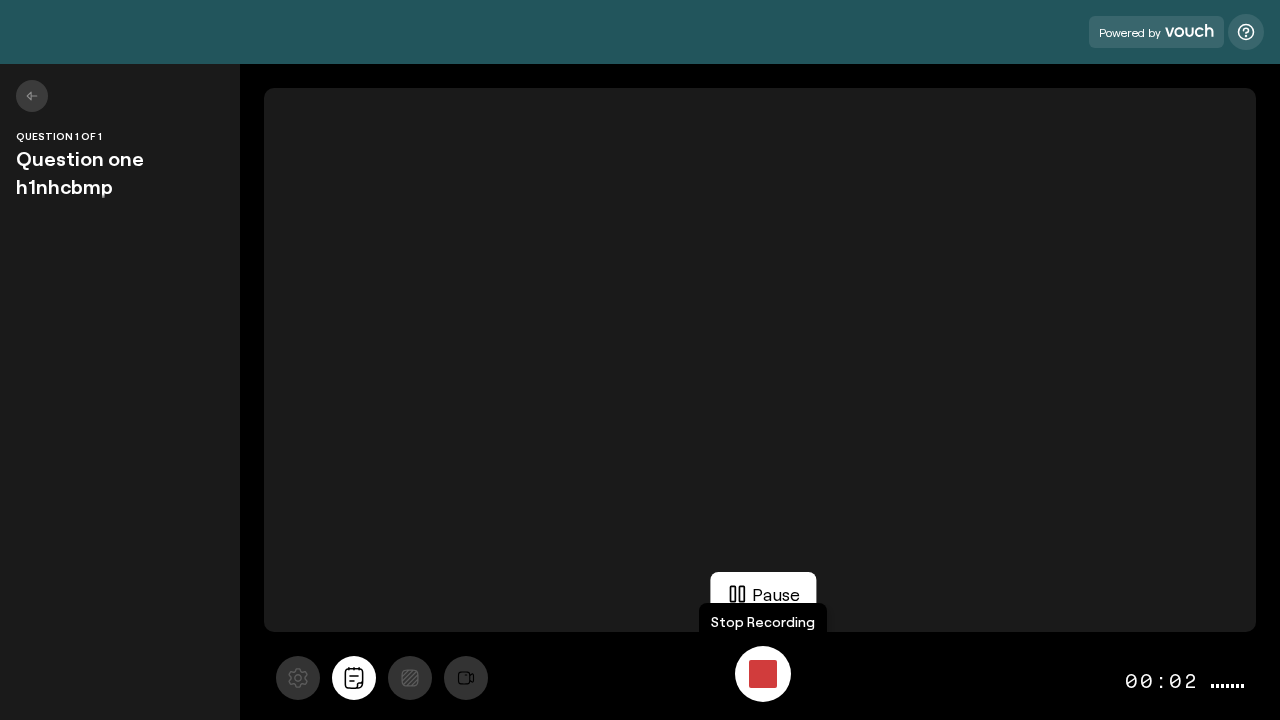 click at bounding box center (763, 674) 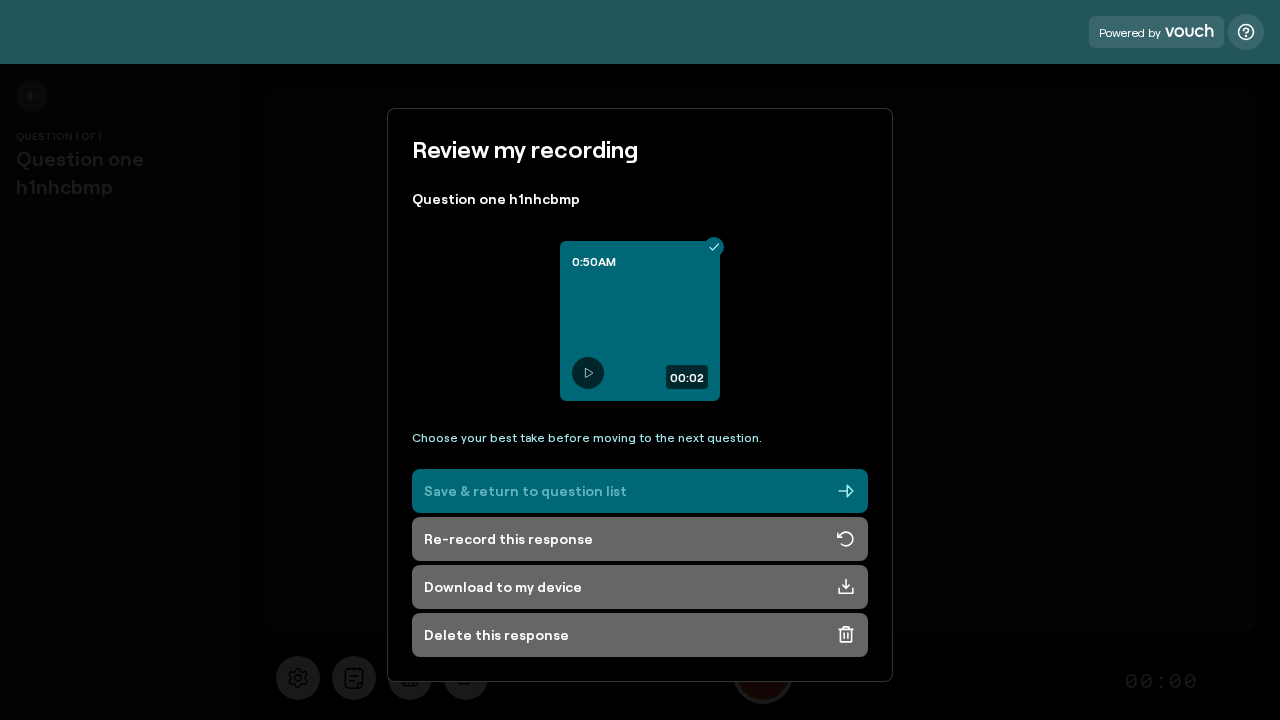 click on "Save & return to question list" at bounding box center (640, 491) 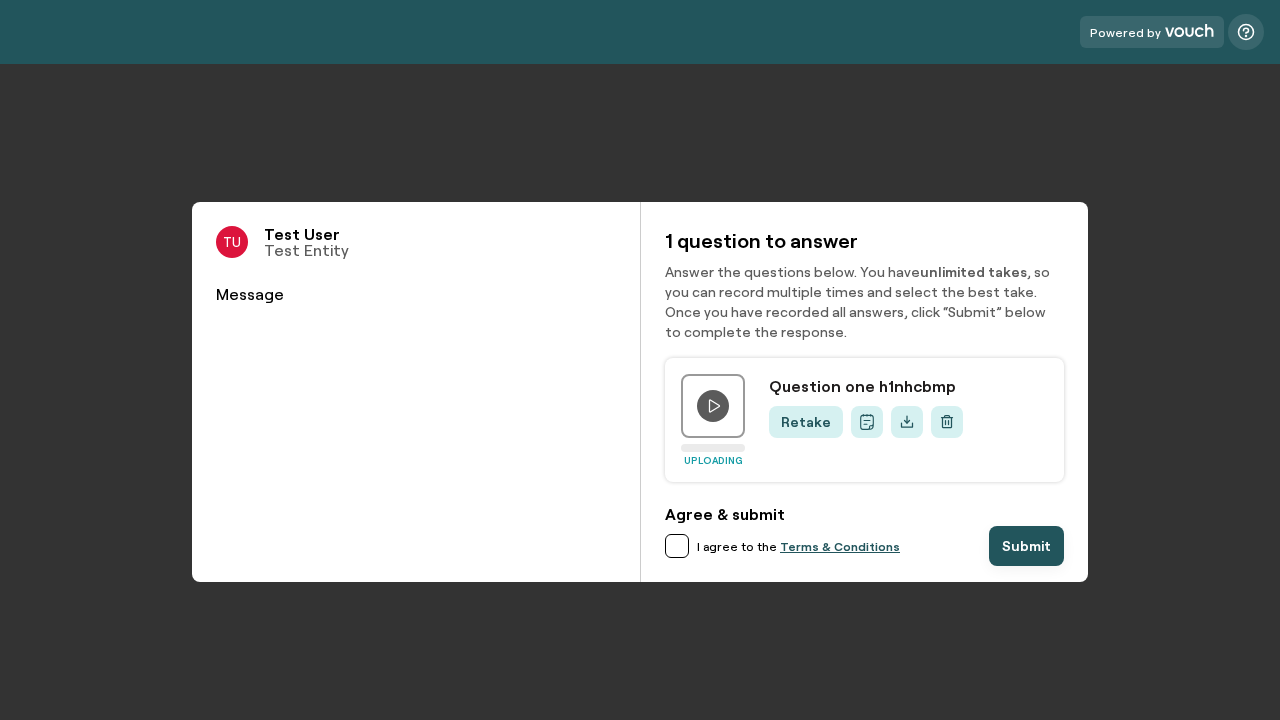 click at bounding box center (677, 546) 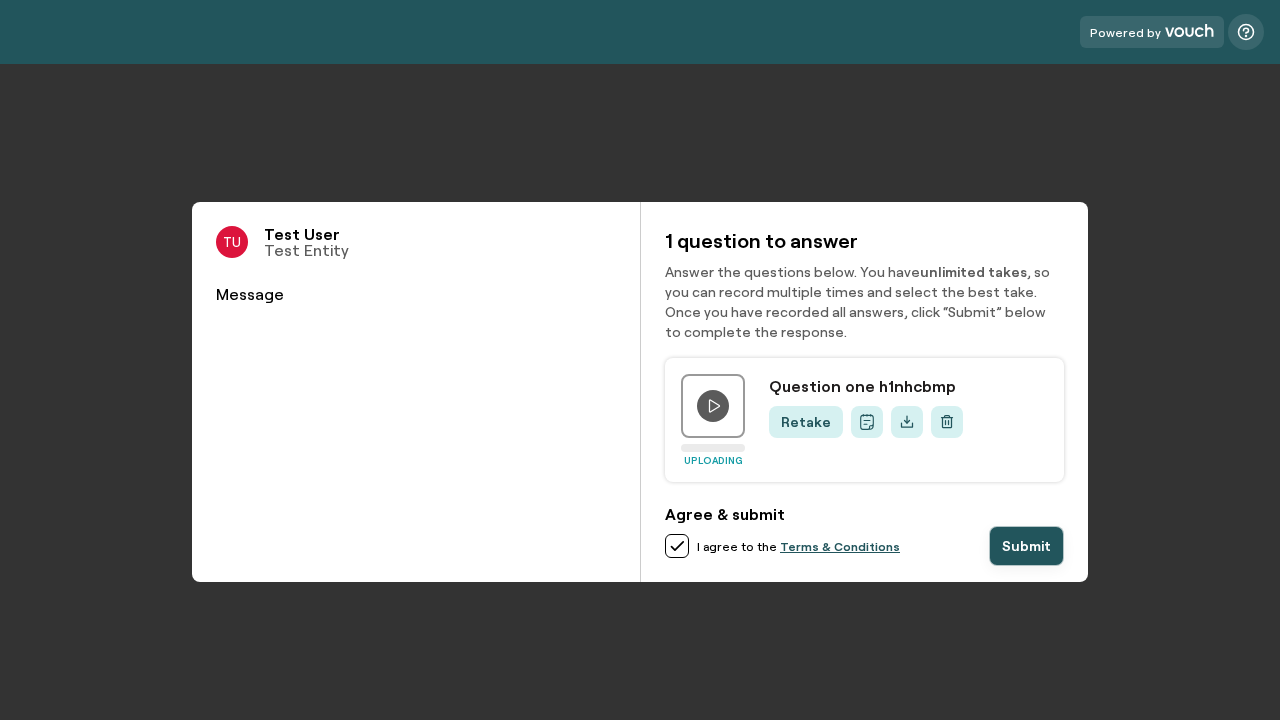 click on "Submit" at bounding box center (1026, 546) 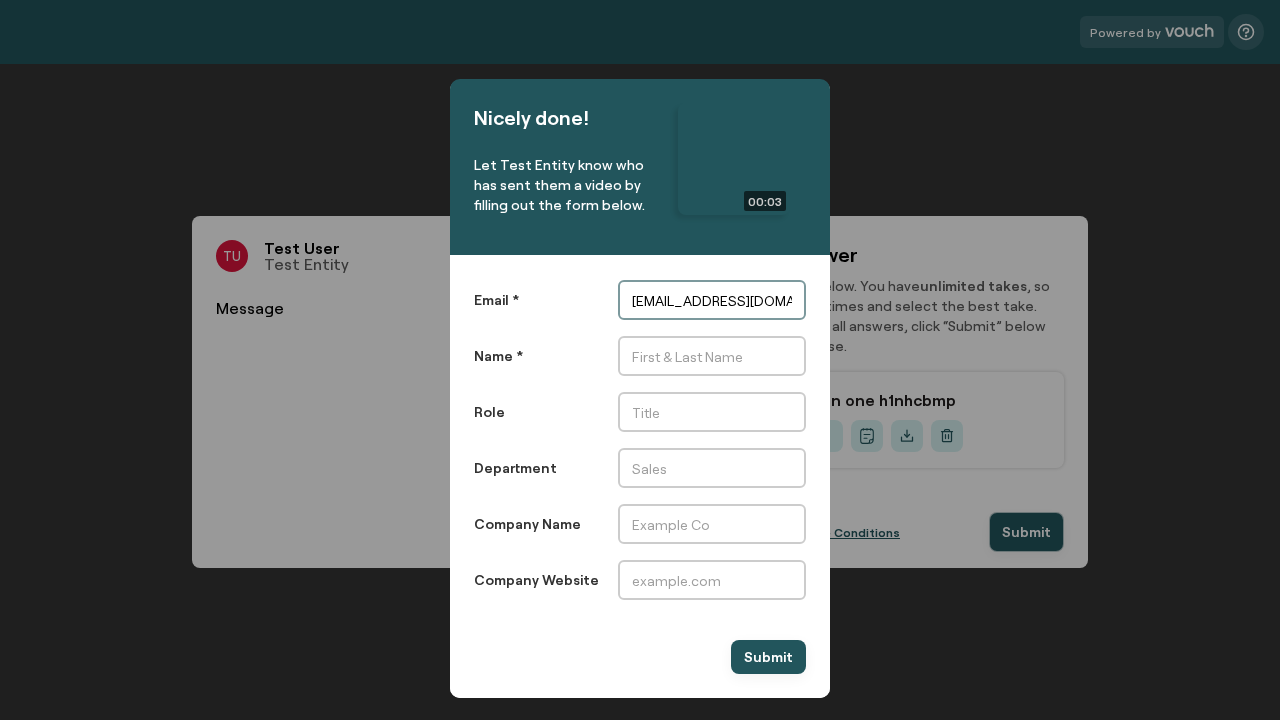type on "[EMAIL_ADDRESS][DOMAIN_NAME]" 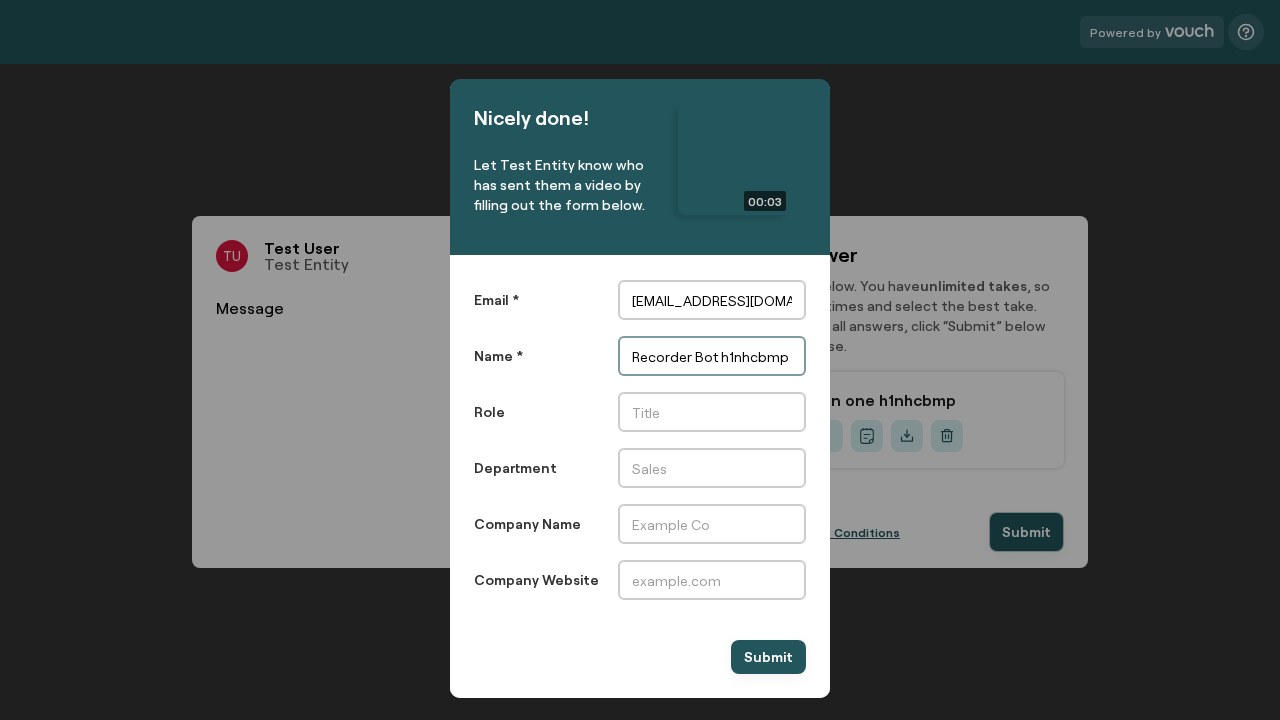 scroll, scrollTop: 0, scrollLeft: 0, axis: both 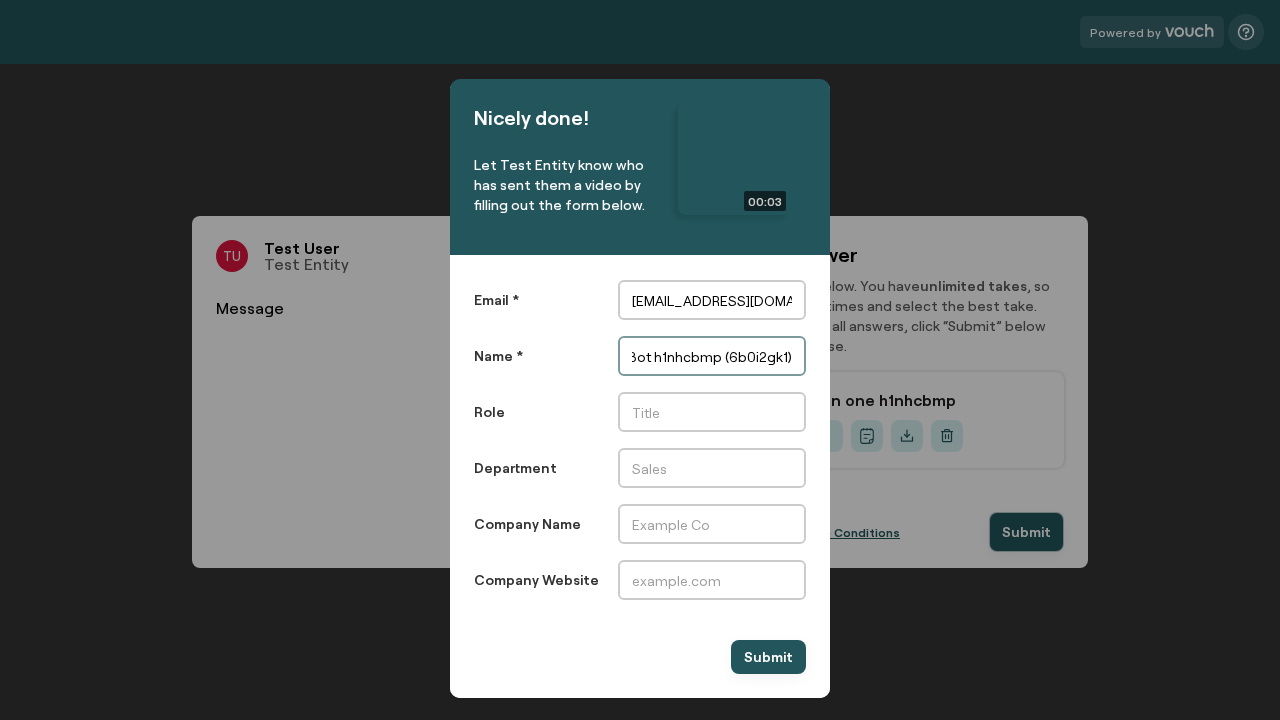 type on "Recorder Bot h1nhcbmp (6b0i2gk1)" 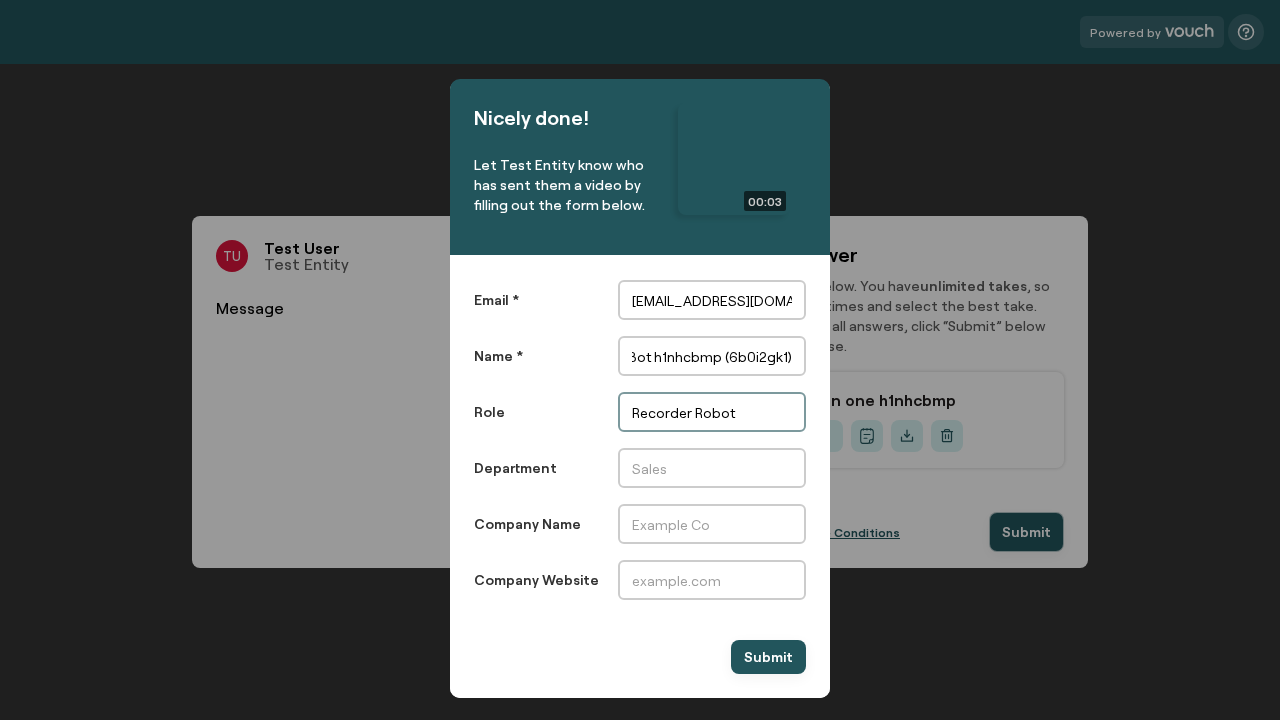 type on "Recorder Robot" 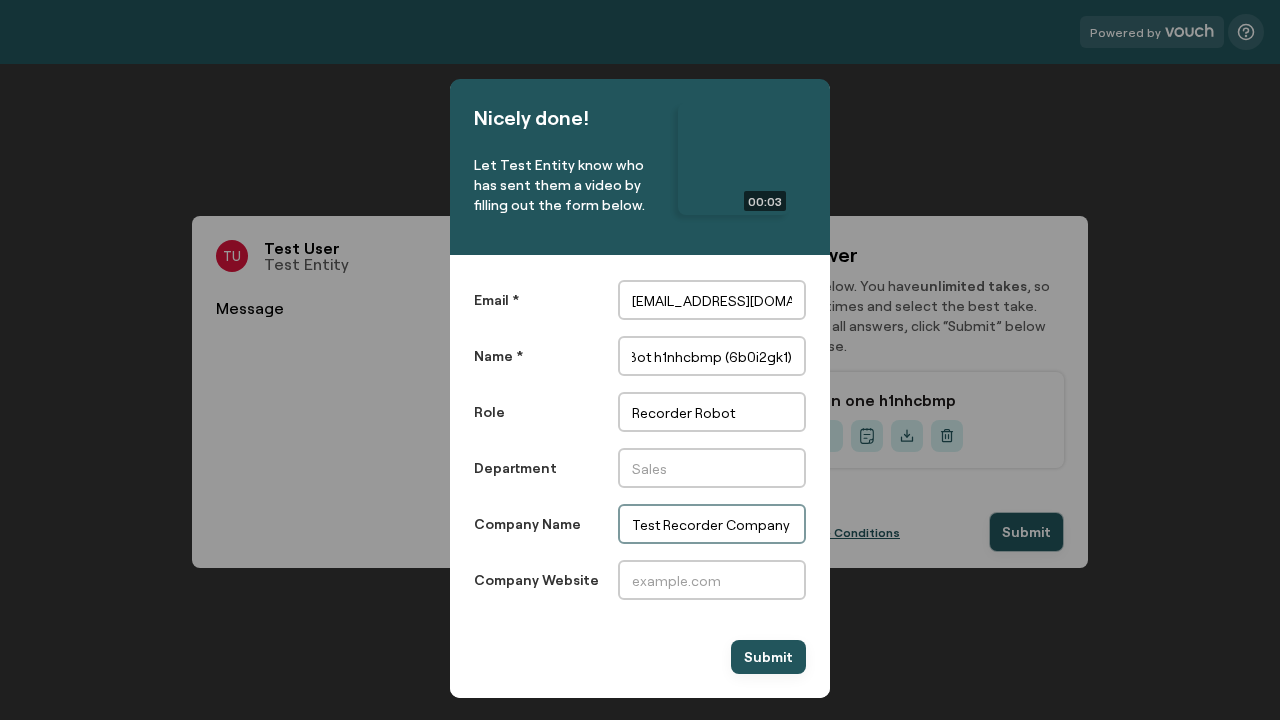 scroll, scrollTop: 0, scrollLeft: 0, axis: both 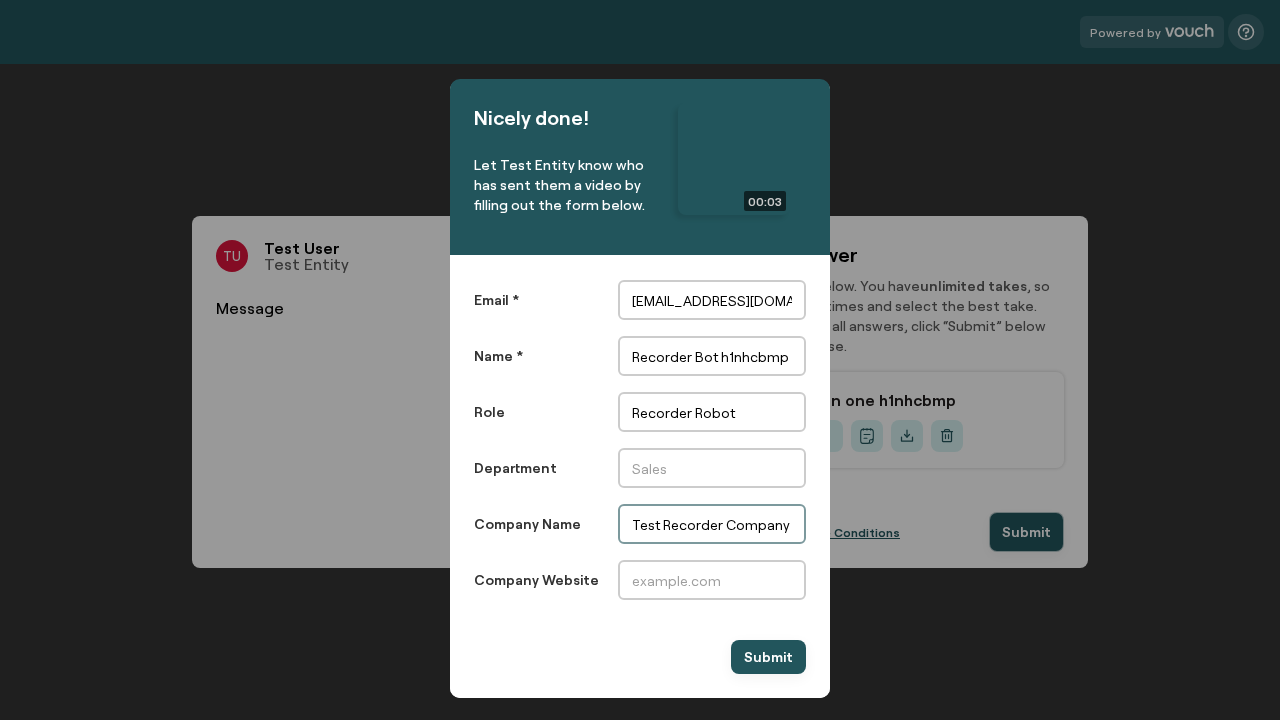type on "Test Recorder Company (6b0i2gk1)" 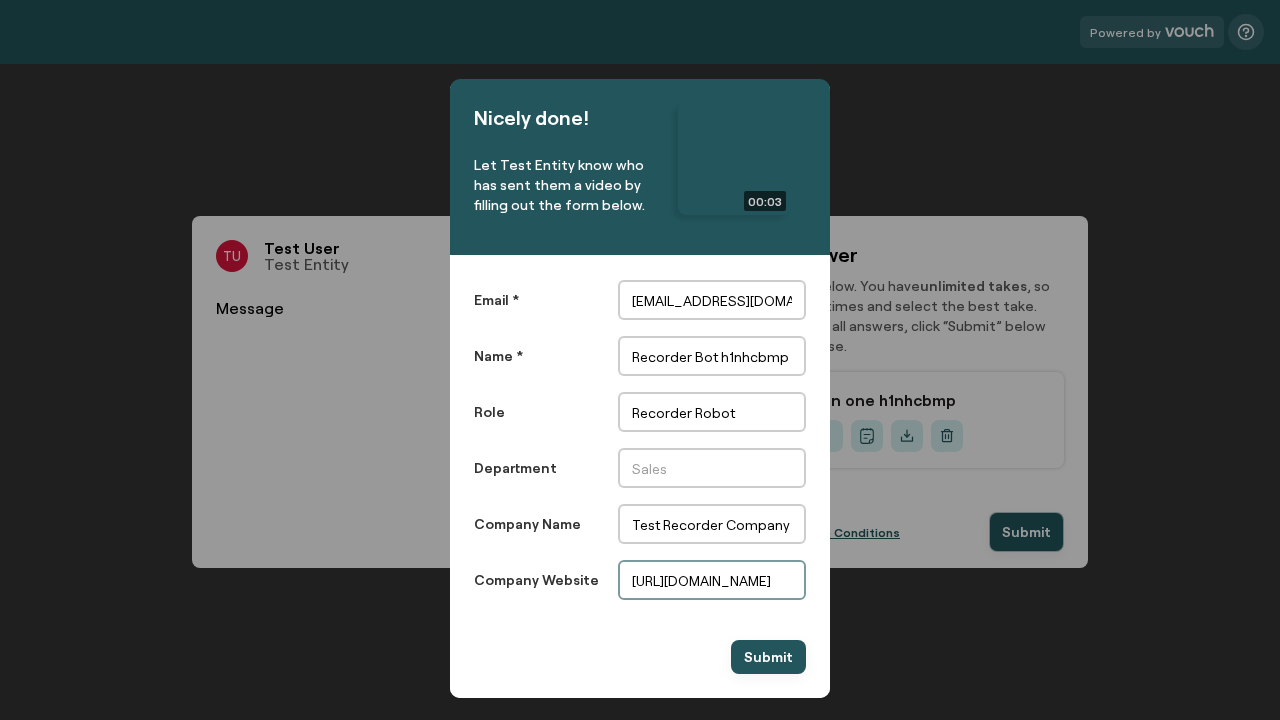 scroll, scrollTop: 0, scrollLeft: 0, axis: both 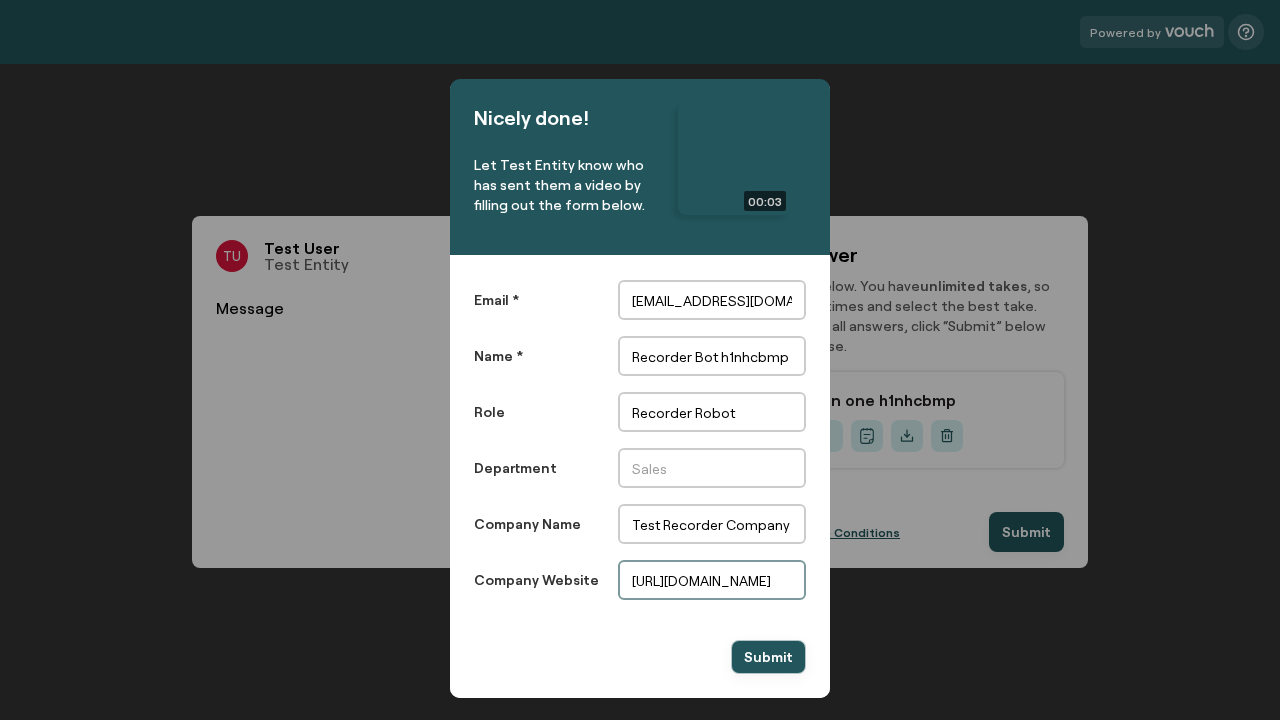 type on "[URL][DOMAIN_NAME]" 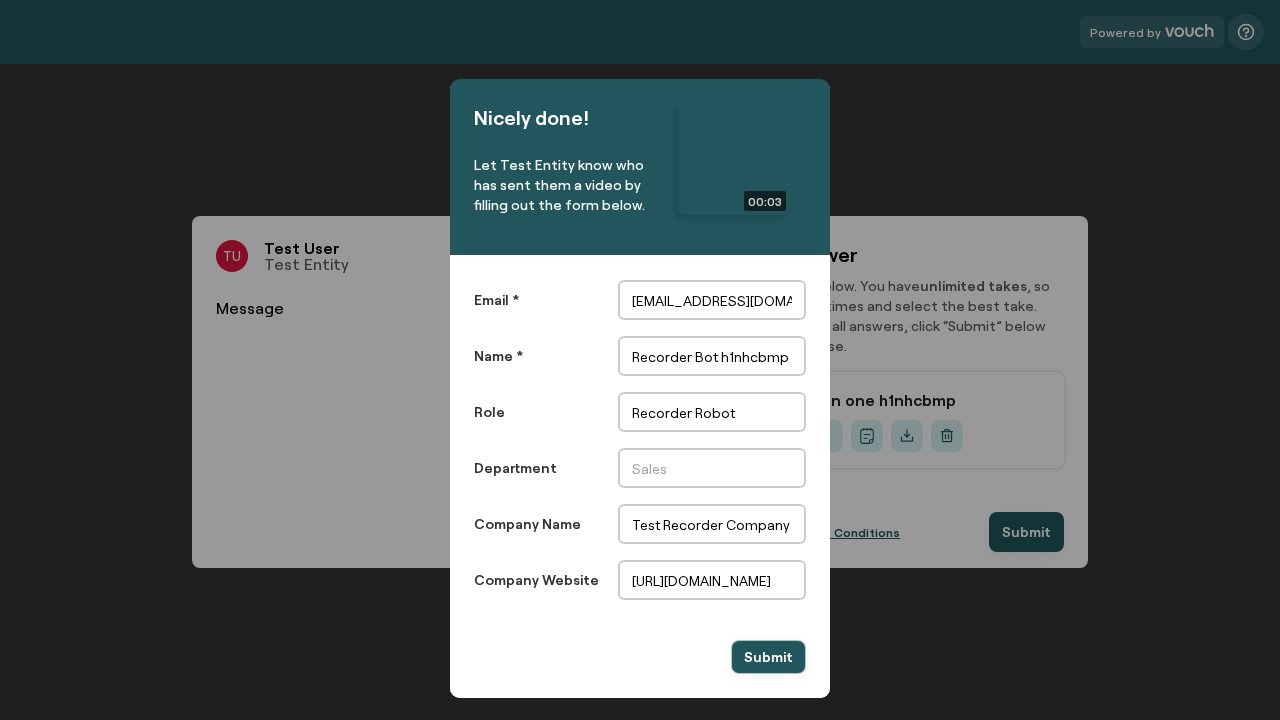 click on "Submit" at bounding box center [768, 657] 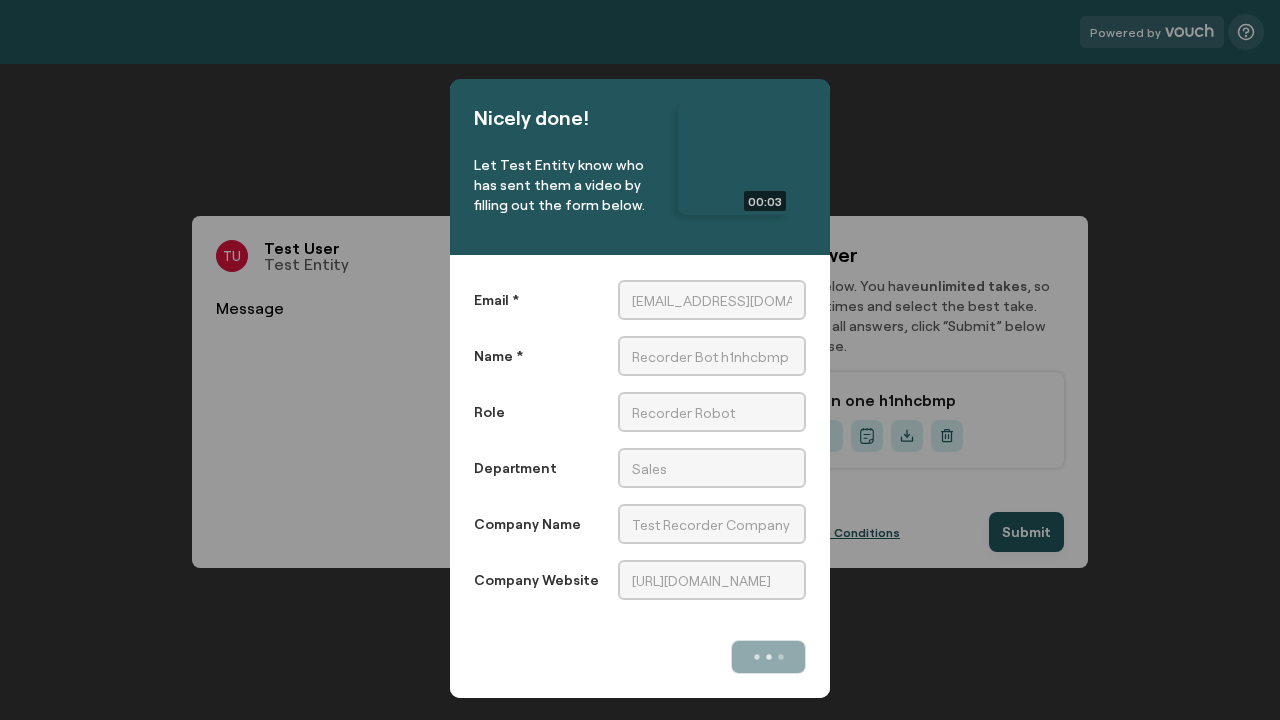 scroll, scrollTop: 0, scrollLeft: 0, axis: both 